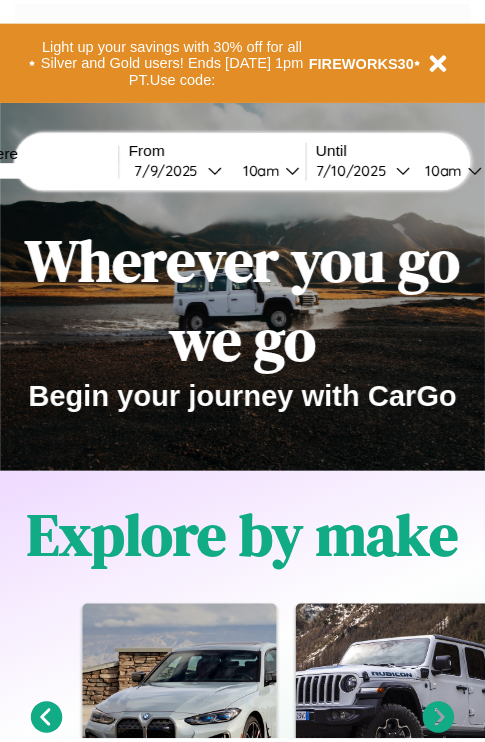 scroll, scrollTop: 0, scrollLeft: 0, axis: both 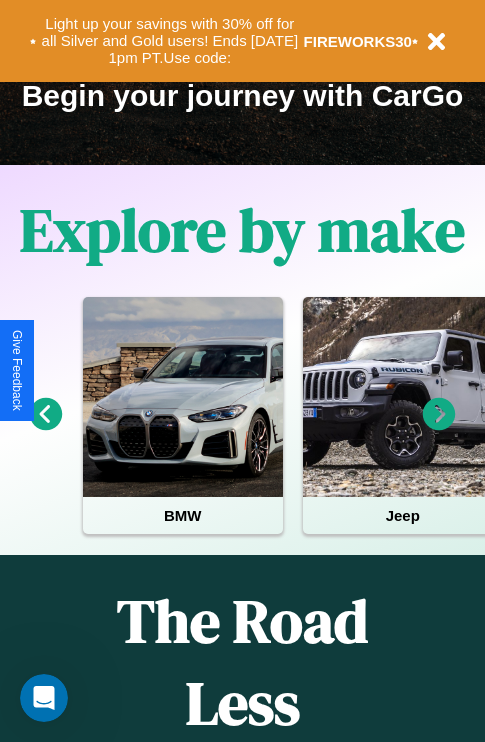 click 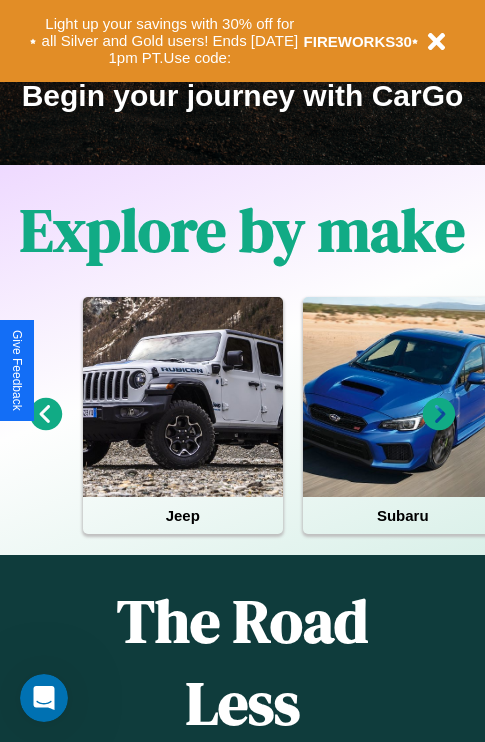 click 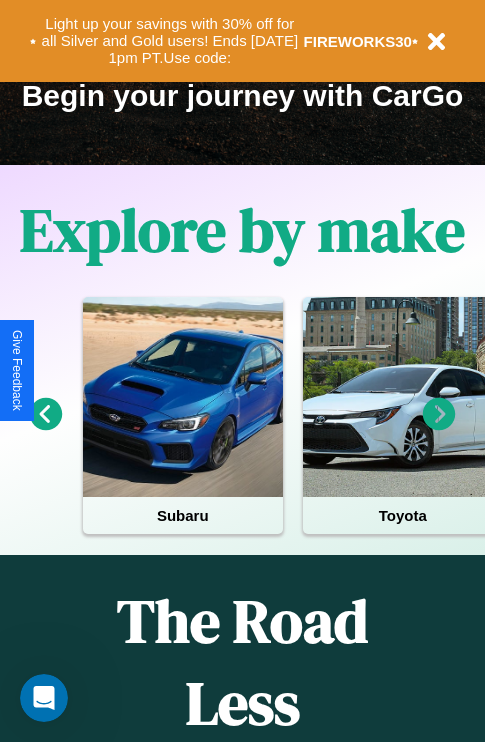 click 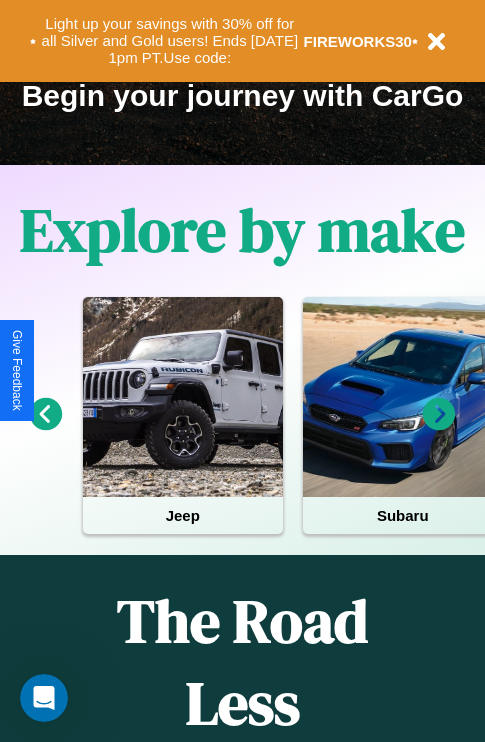 click 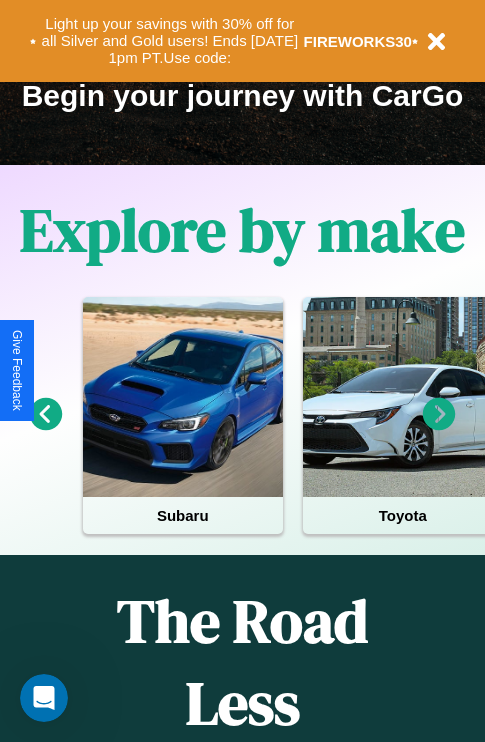 click 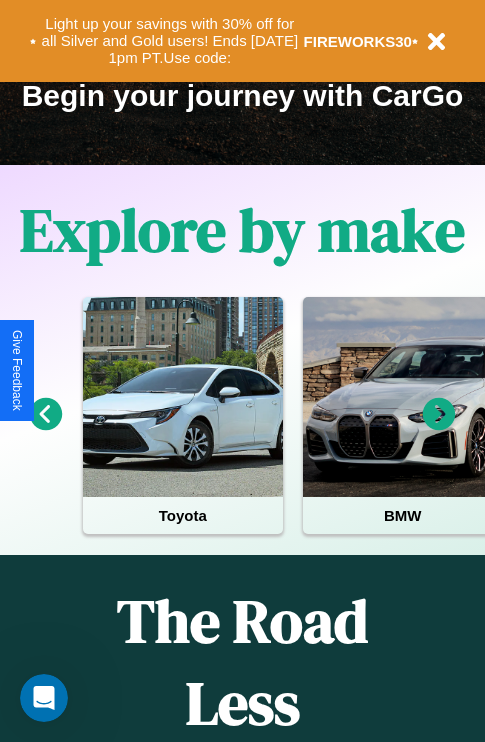 scroll, scrollTop: 2423, scrollLeft: 0, axis: vertical 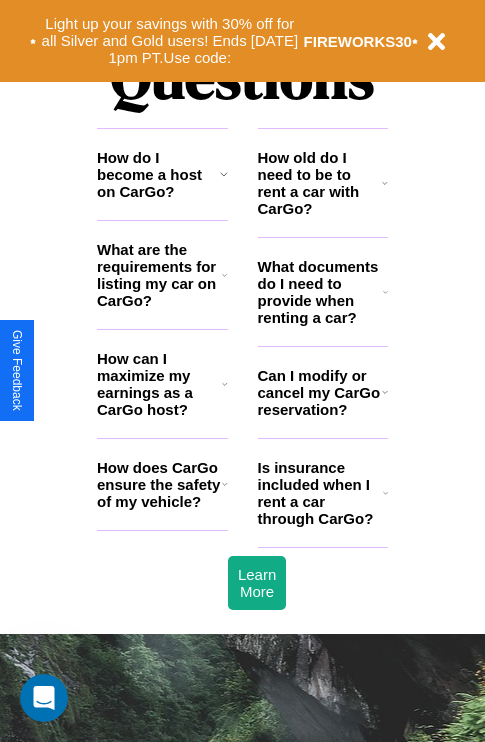 click 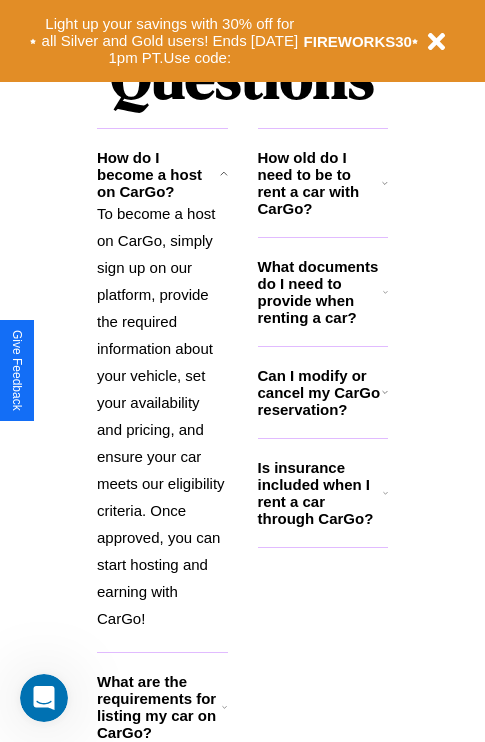 click 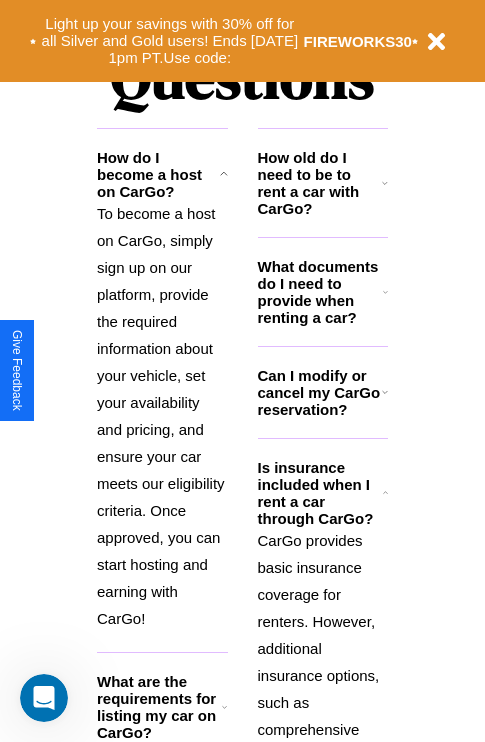 click on "What documents do I need to provide when renting a car?" at bounding box center [321, 292] 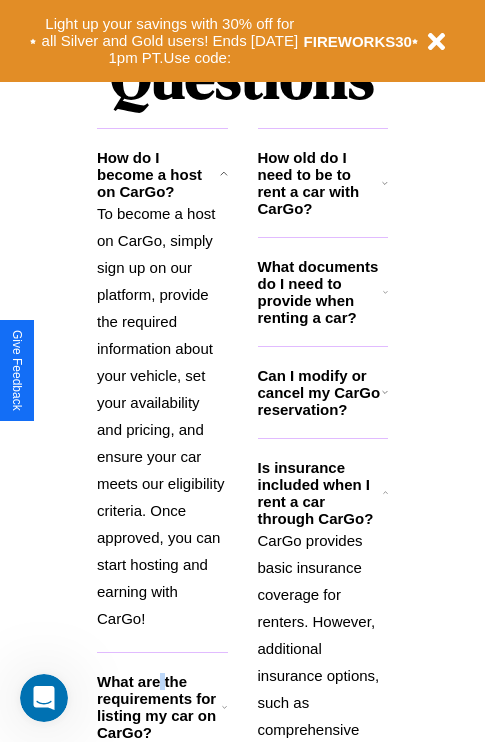 scroll, scrollTop: 2677, scrollLeft: 0, axis: vertical 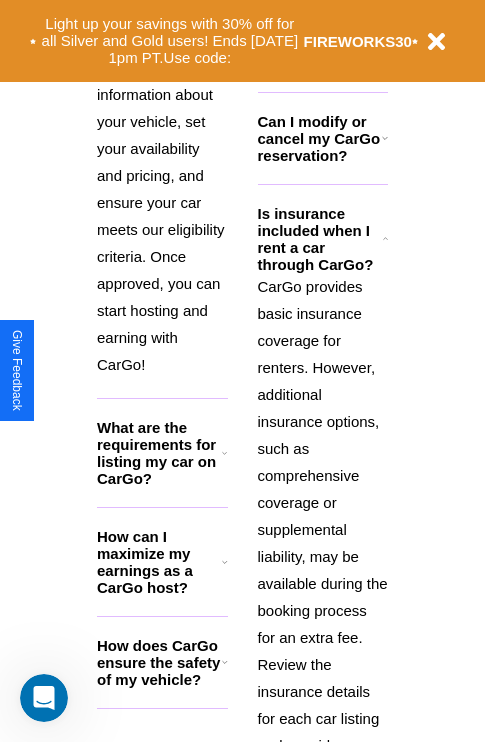 click on "How does CarGo ensure the safety of my vehicle?" at bounding box center [159, 662] 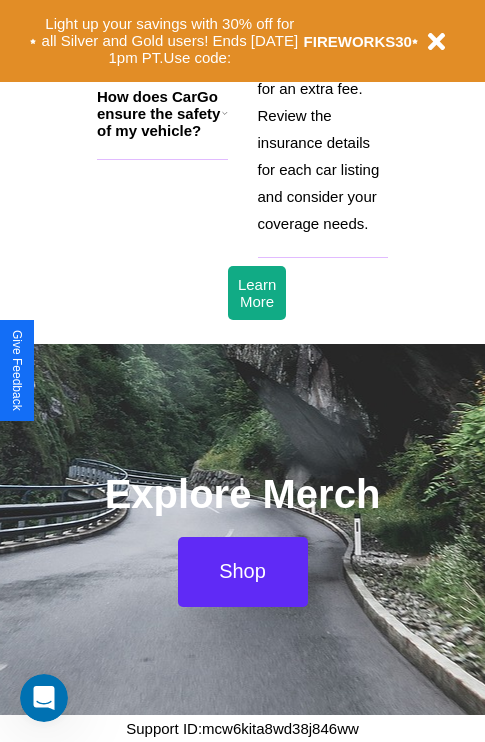 scroll, scrollTop: 3266, scrollLeft: 0, axis: vertical 